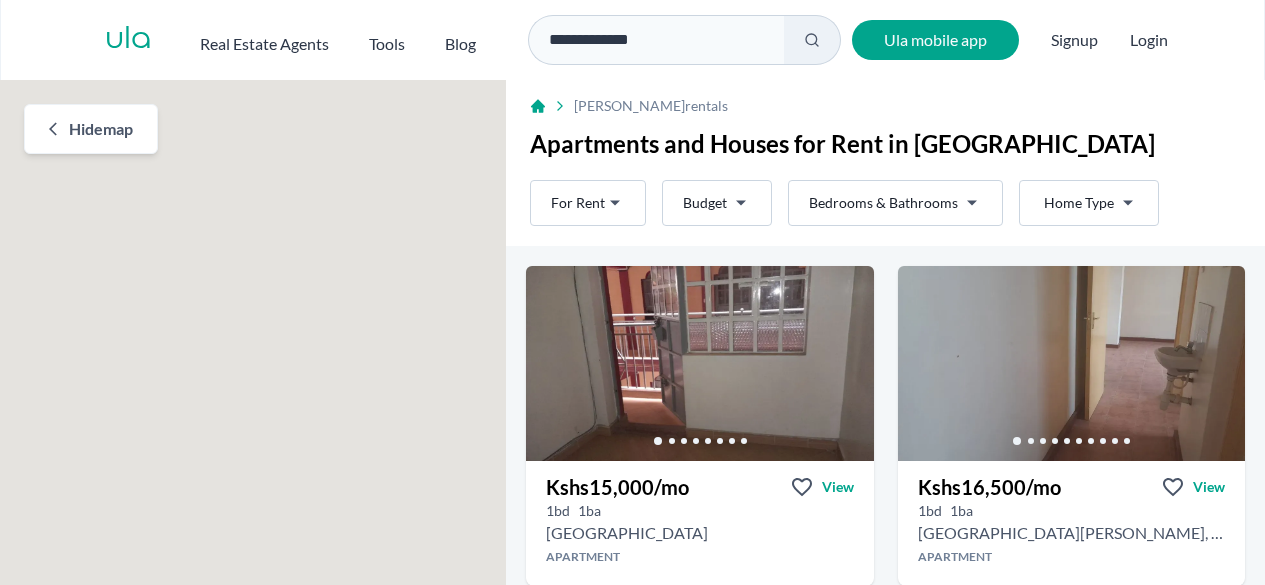 scroll, scrollTop: 0, scrollLeft: 0, axis: both 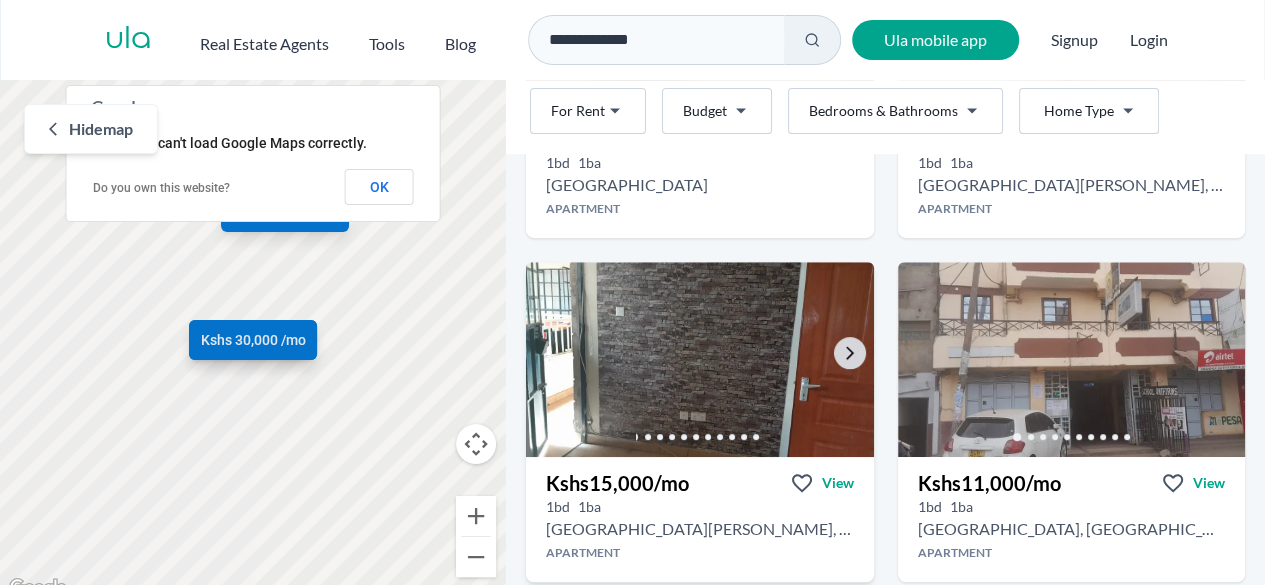click at bounding box center (699, 359) 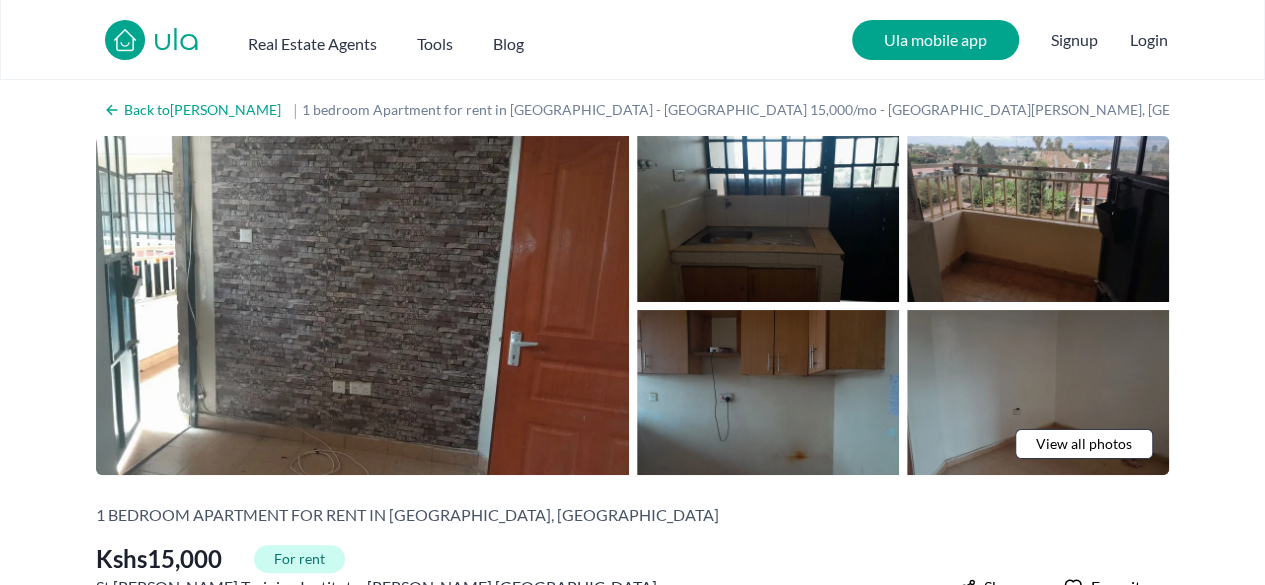 click on "View all photos" at bounding box center [1084, 444] 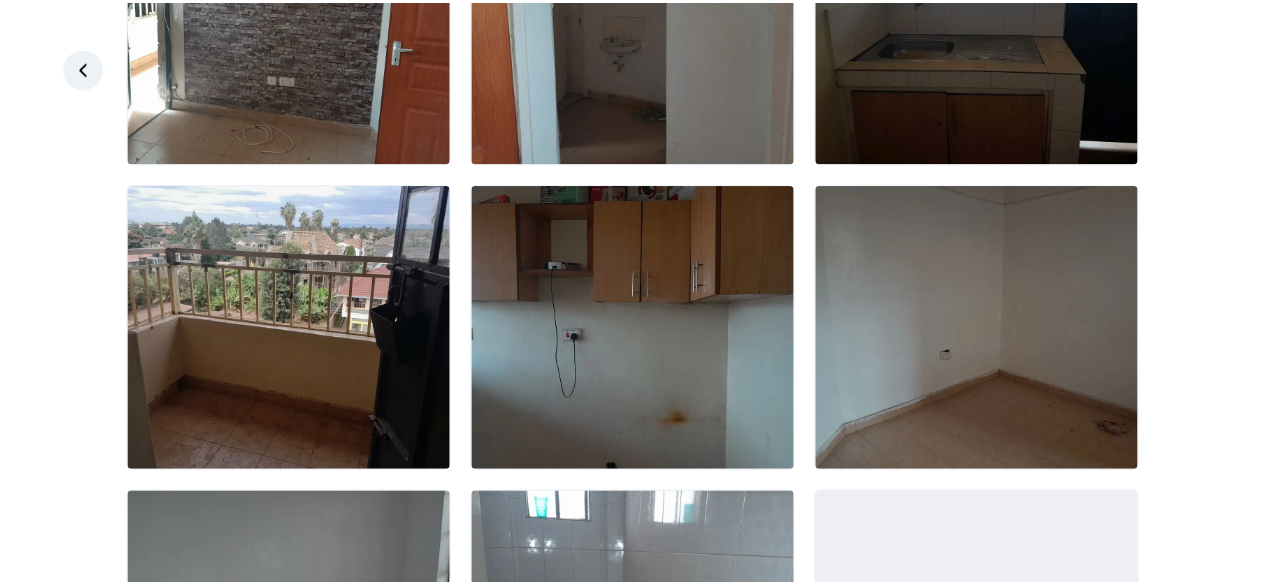 scroll, scrollTop: 0, scrollLeft: 0, axis: both 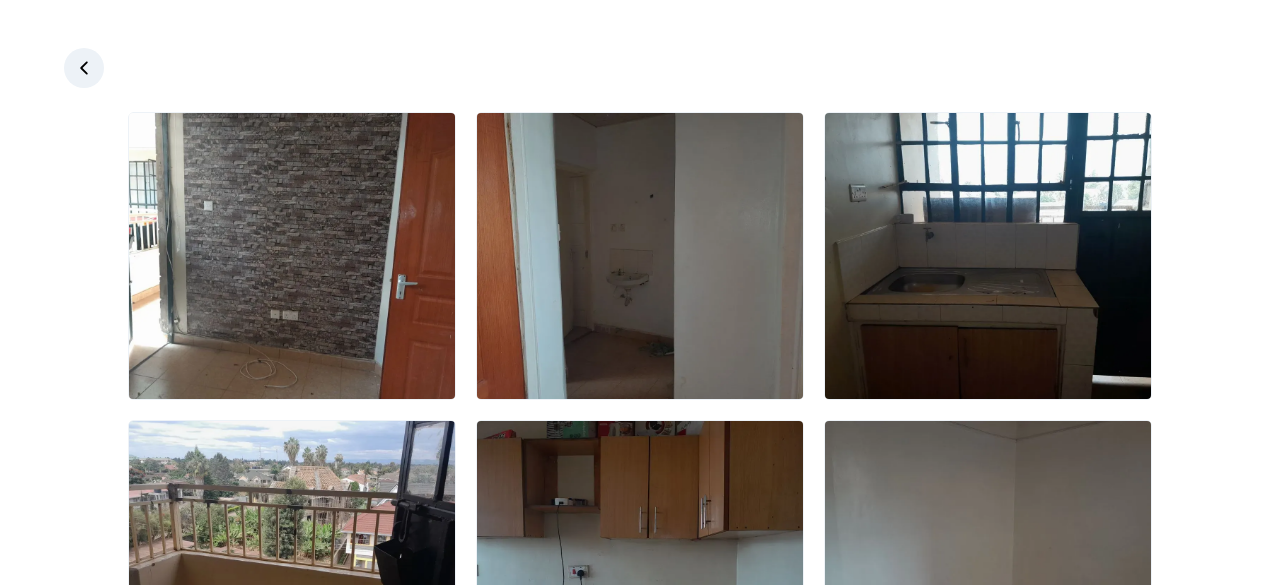 click at bounding box center (84, 68) 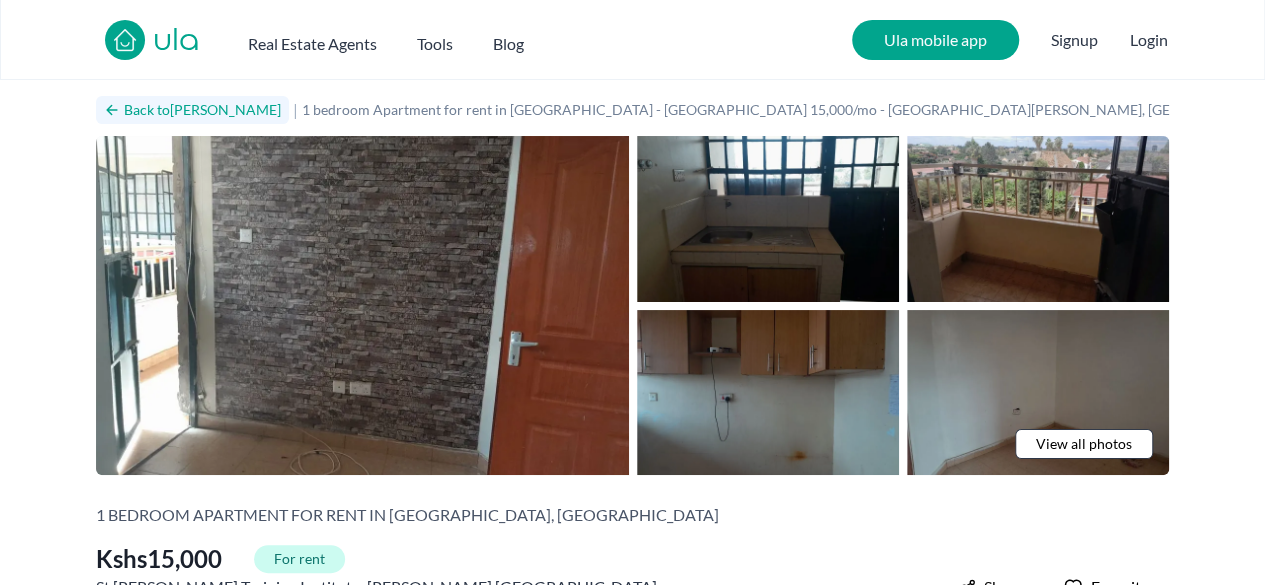 click on "Back to  [PERSON_NAME]" at bounding box center (202, 110) 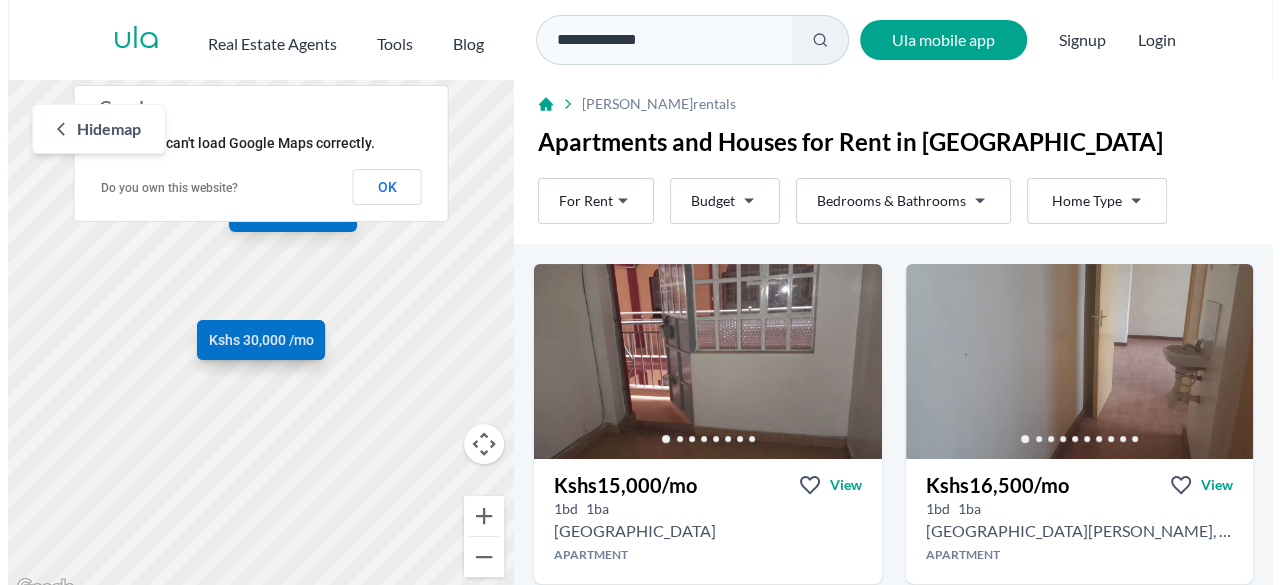 scroll, scrollTop: 0, scrollLeft: 0, axis: both 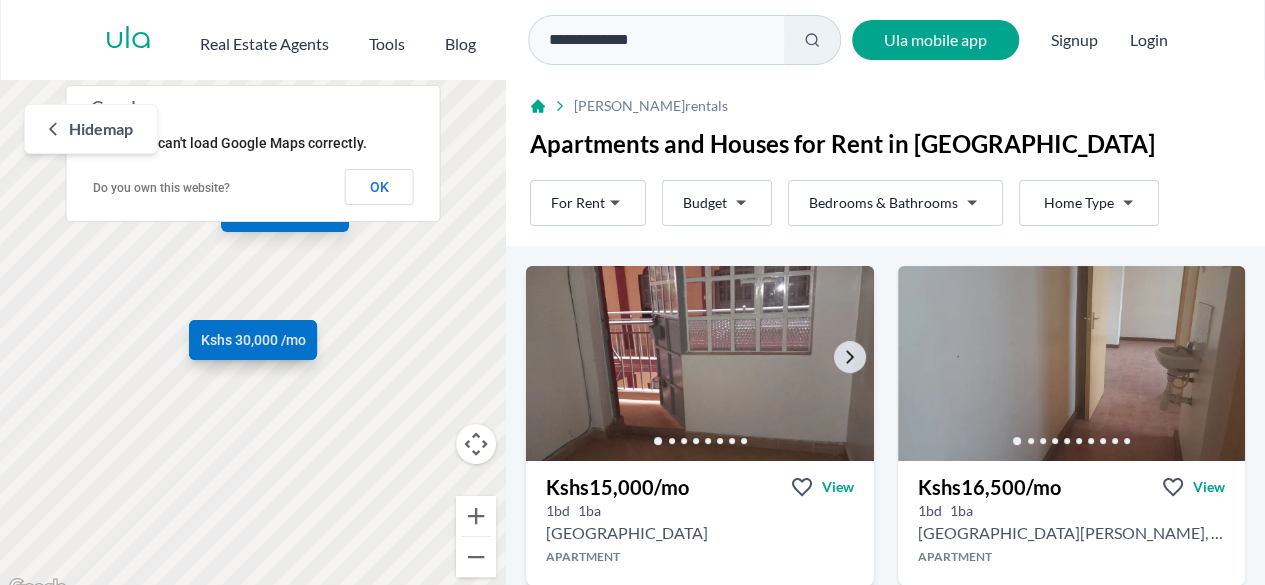 click at bounding box center (699, 363) 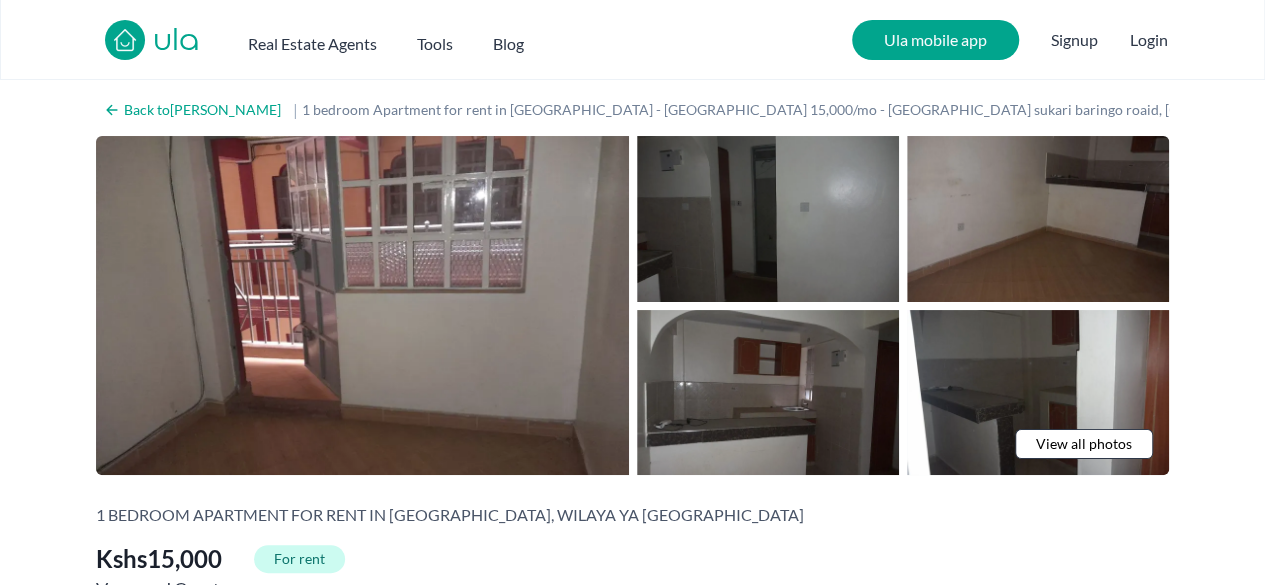 click at bounding box center [768, 219] 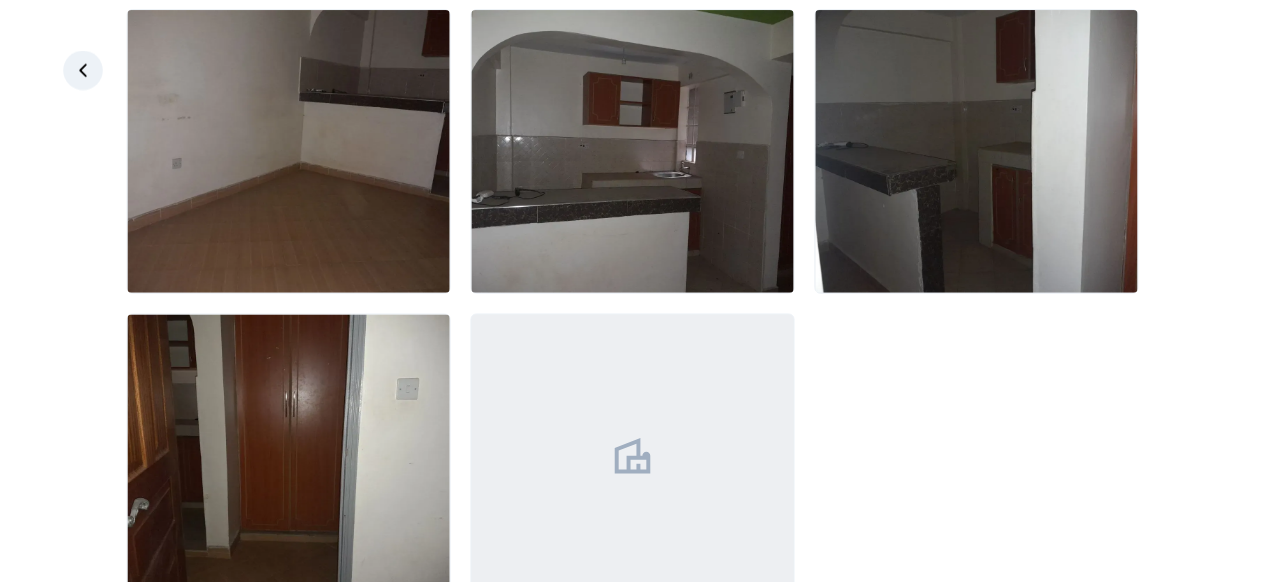 scroll, scrollTop: 478, scrollLeft: 0, axis: vertical 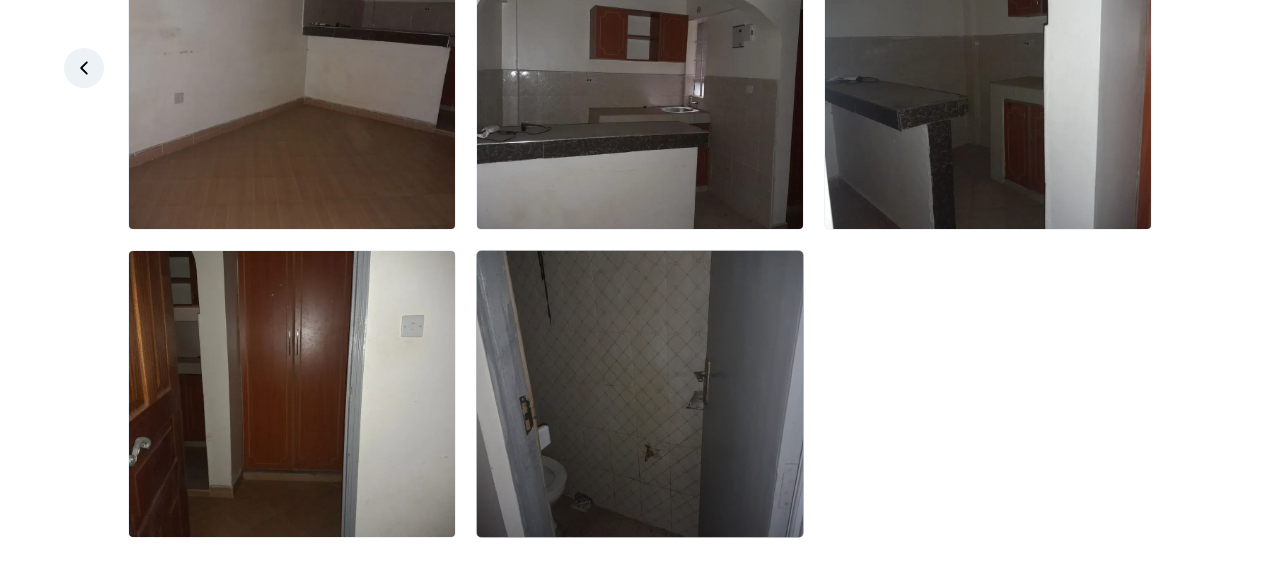 click at bounding box center (640, 394) 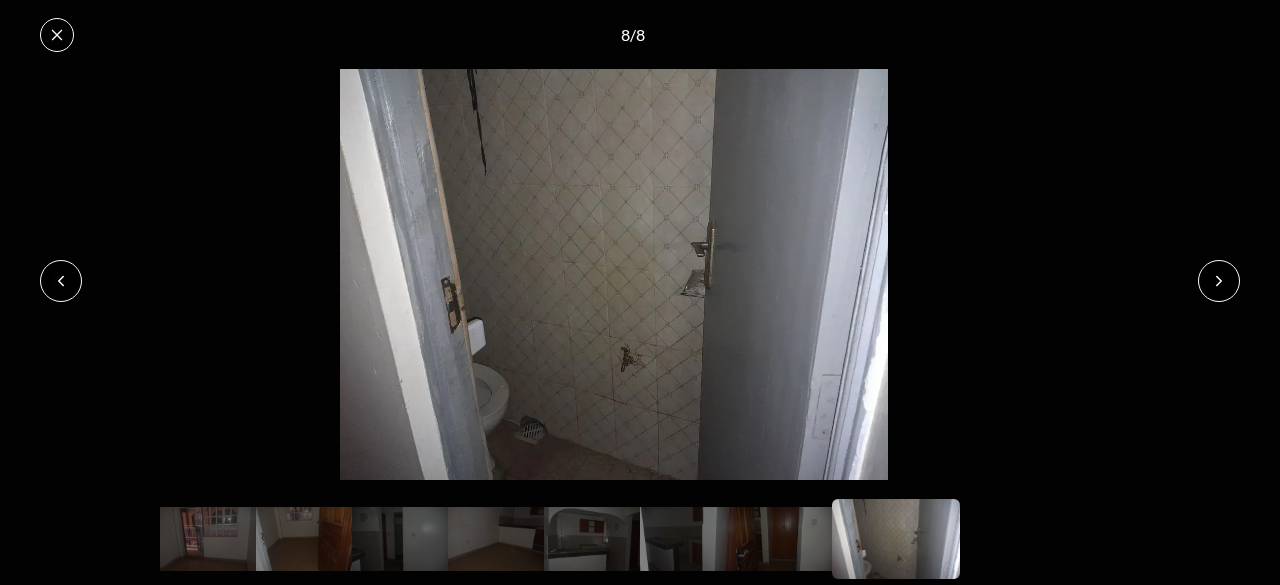 click 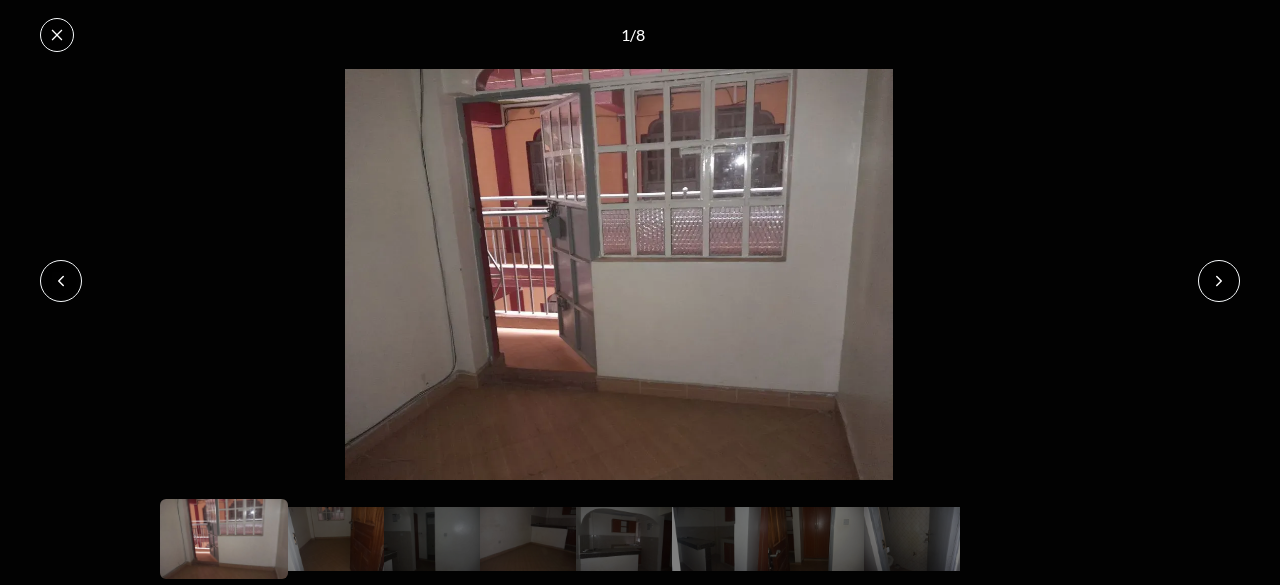 click 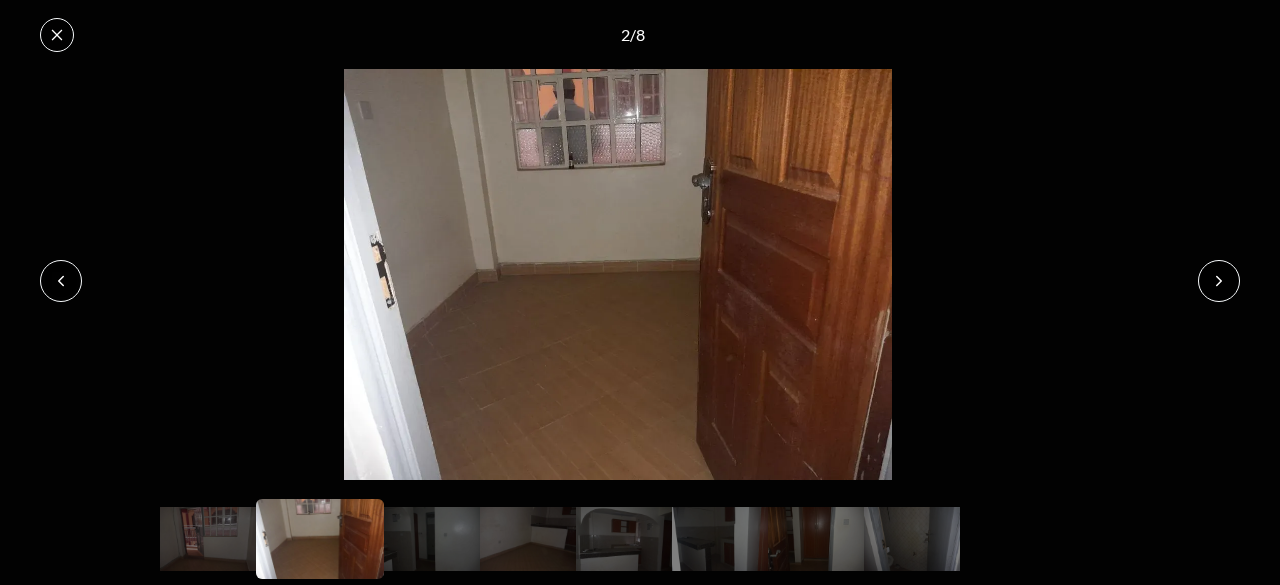 click 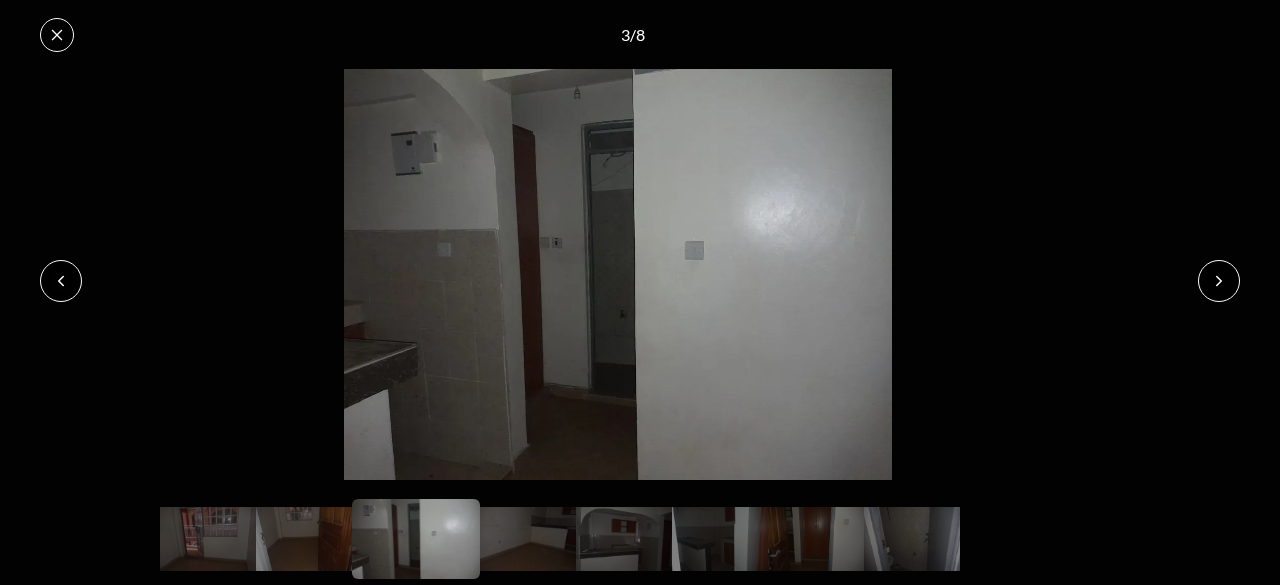 click 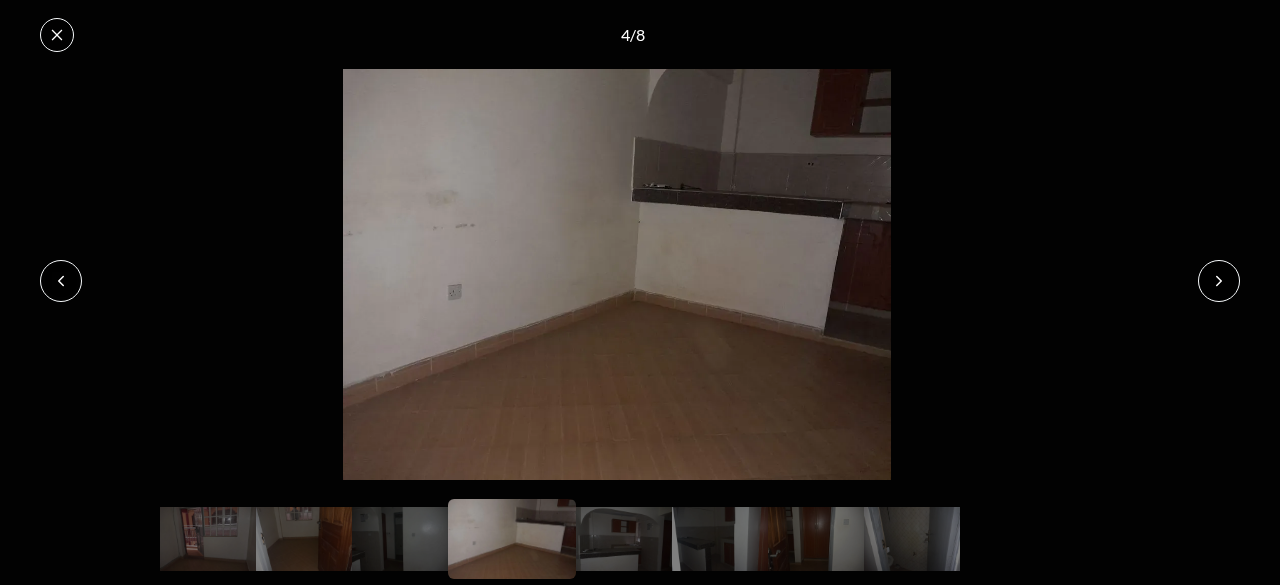 click 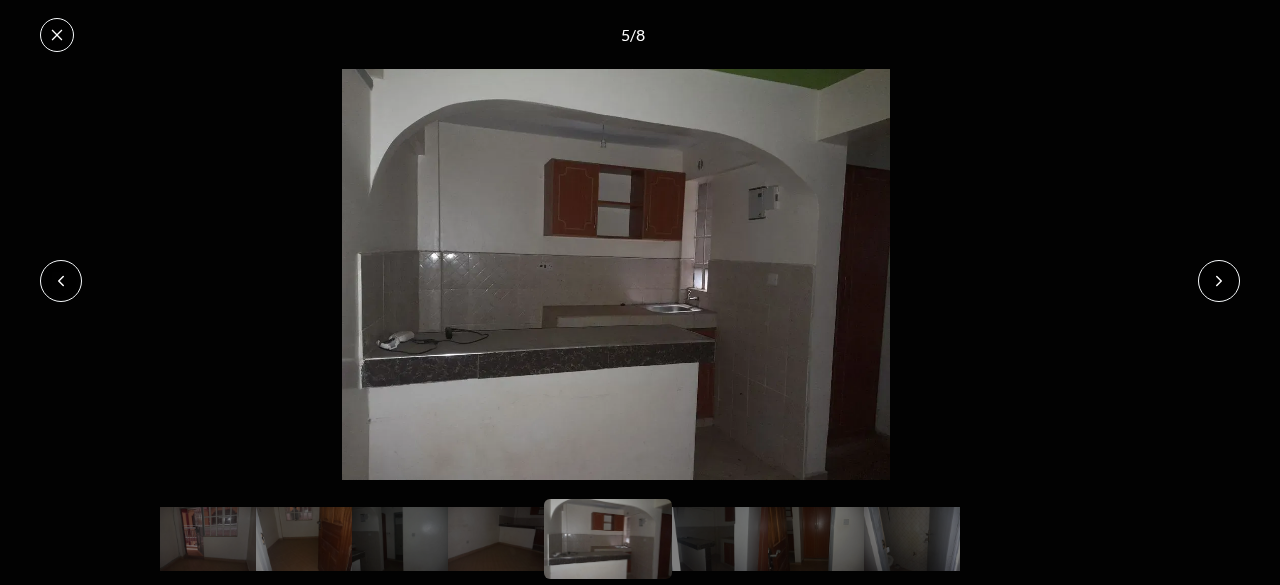 click 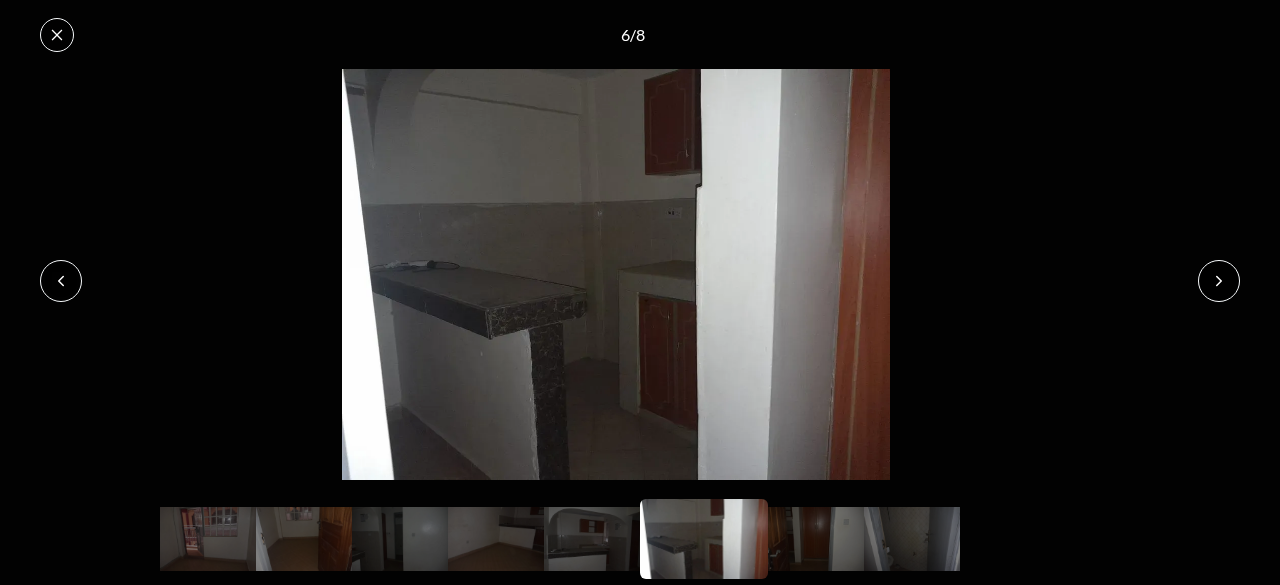 click 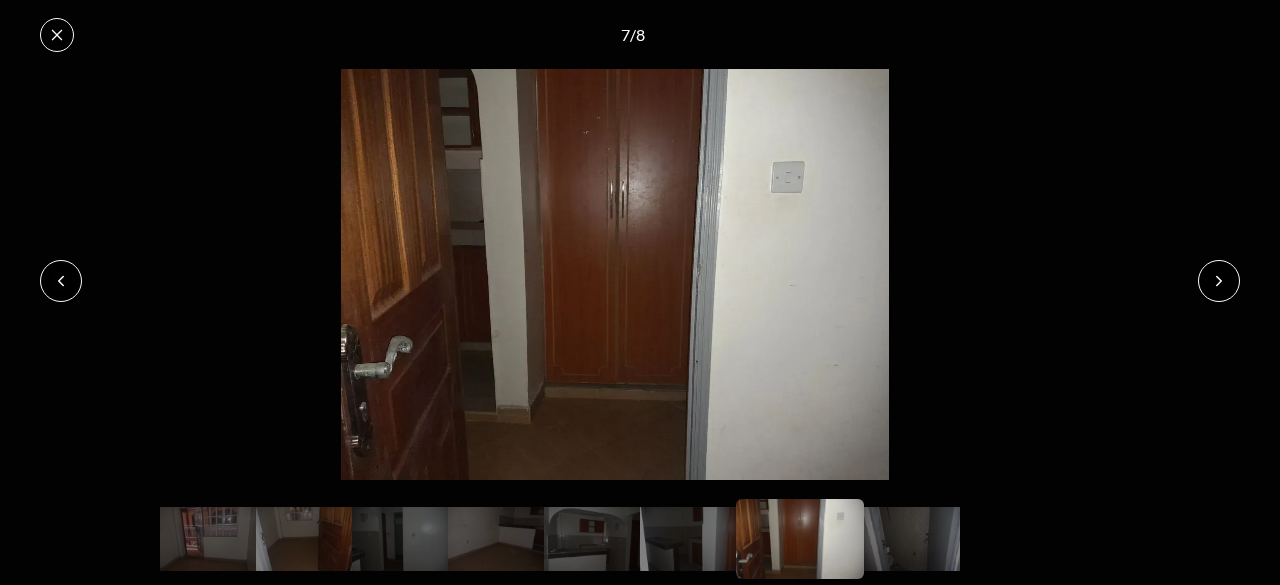 click 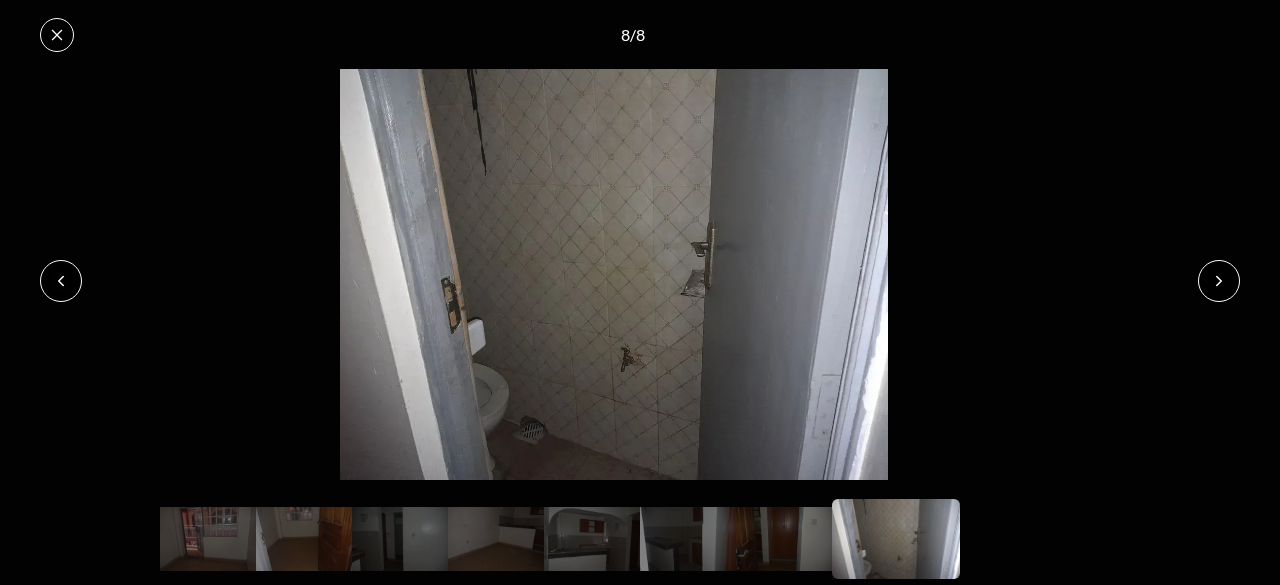 click 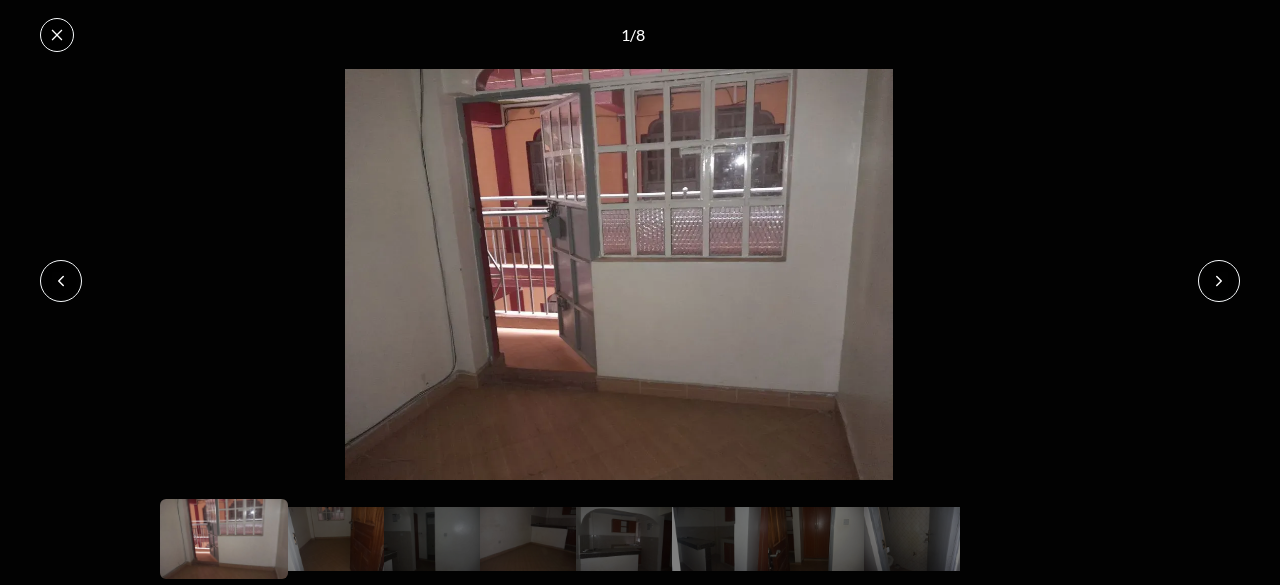 click at bounding box center (57, 35) 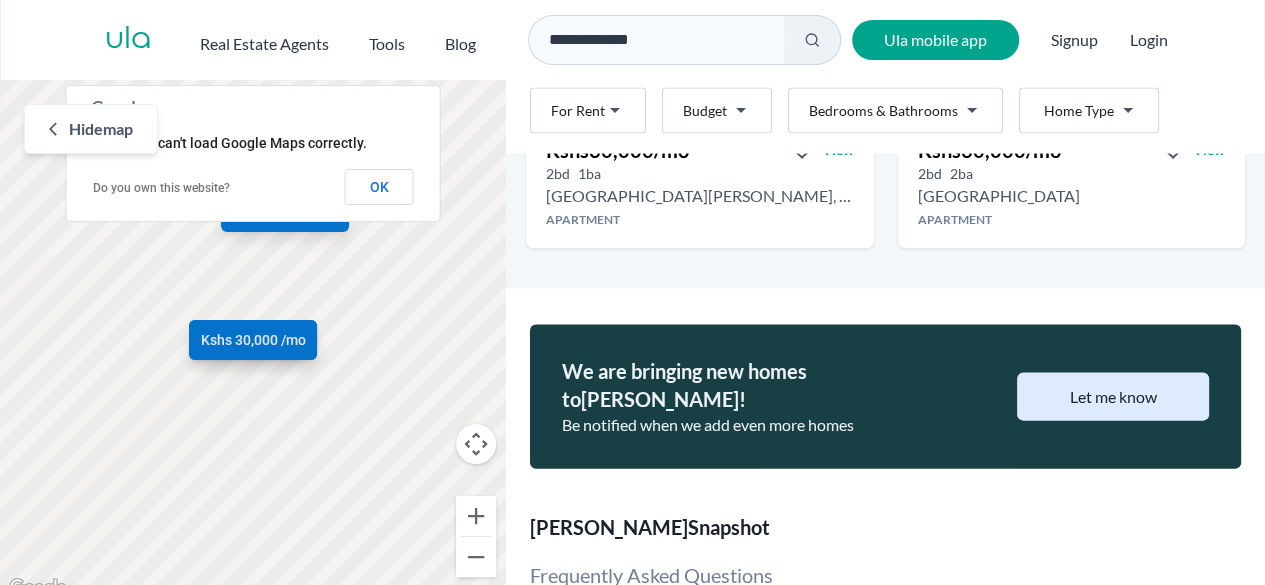 scroll, scrollTop: 2116, scrollLeft: 0, axis: vertical 